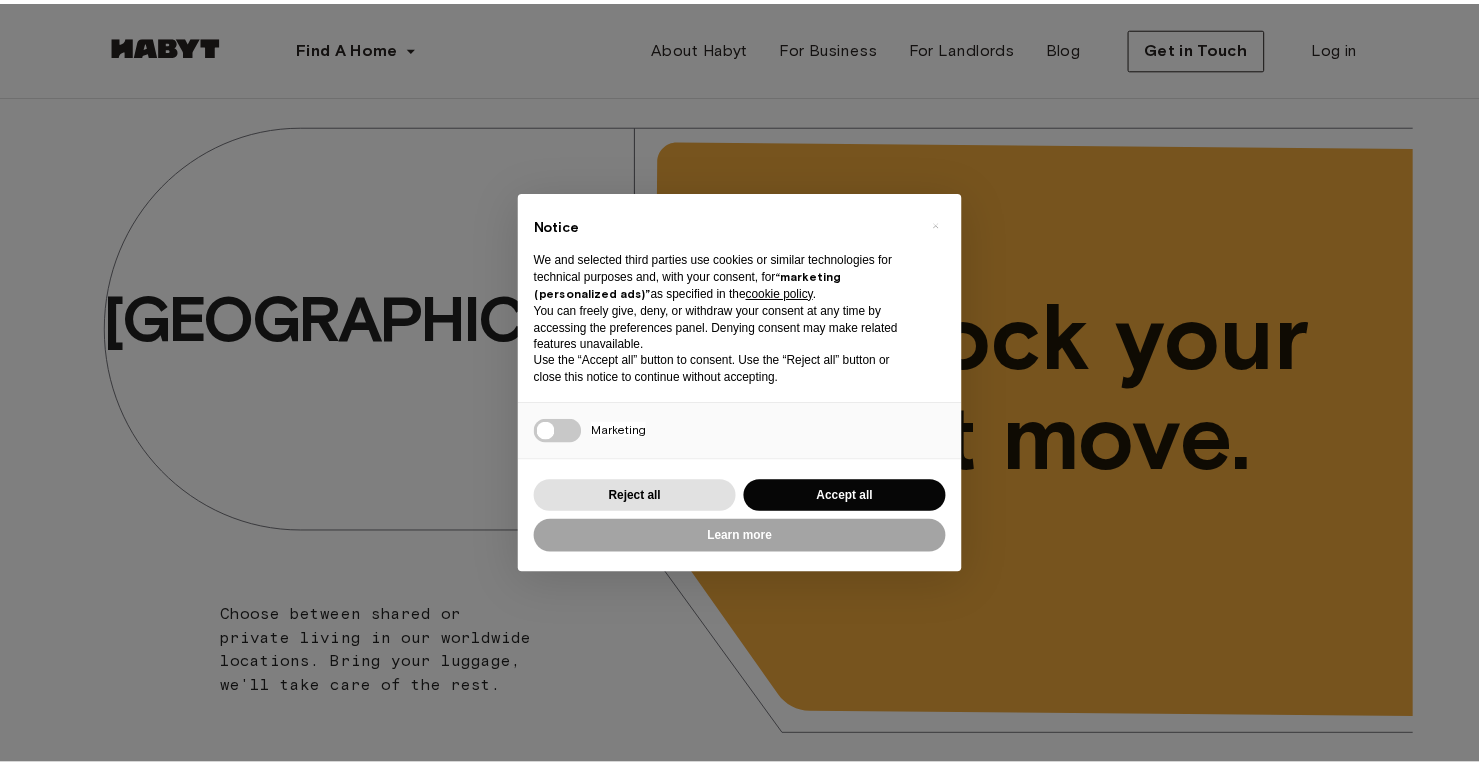 scroll, scrollTop: 0, scrollLeft: 0, axis: both 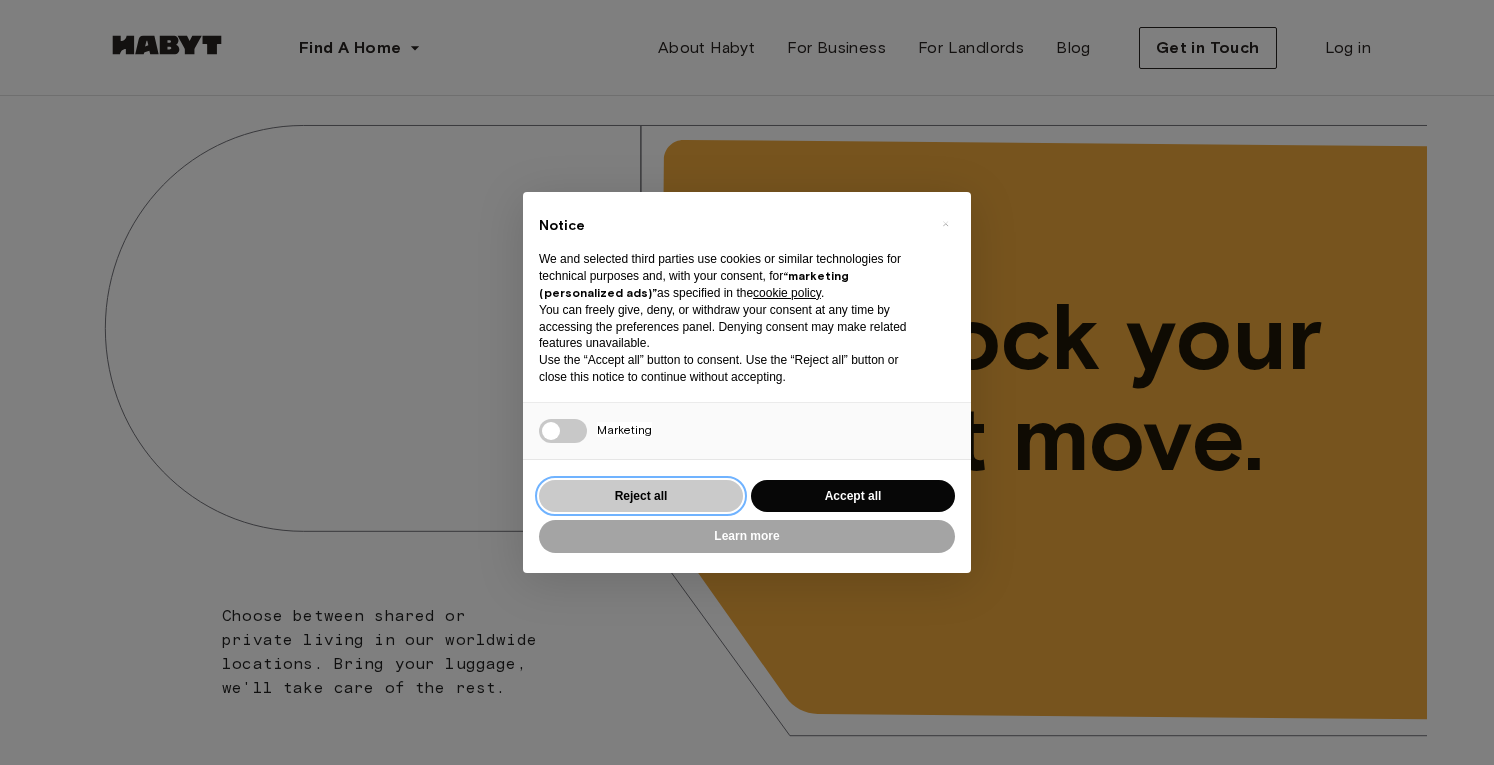 click on "Reject all" at bounding box center [641, 496] 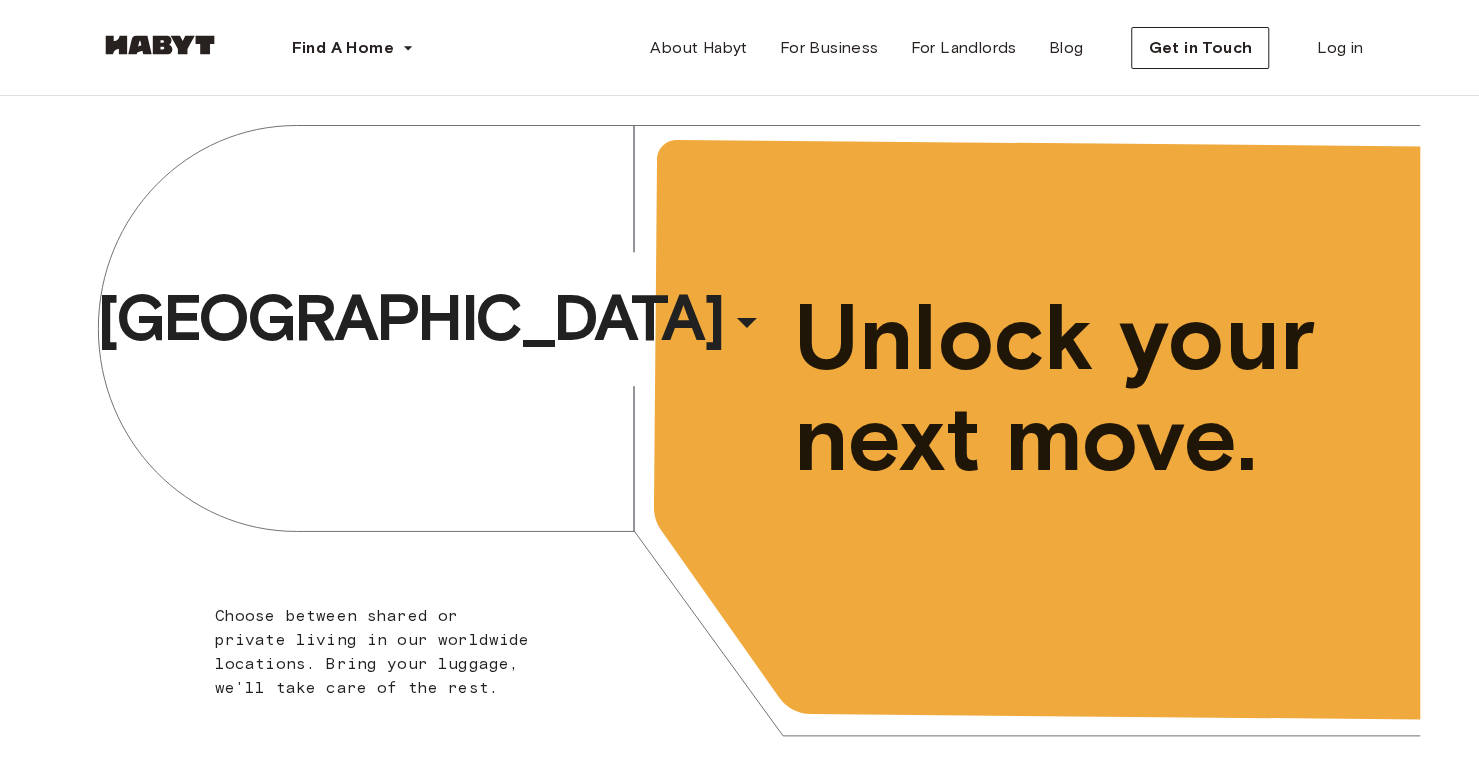 scroll, scrollTop: 0, scrollLeft: 0, axis: both 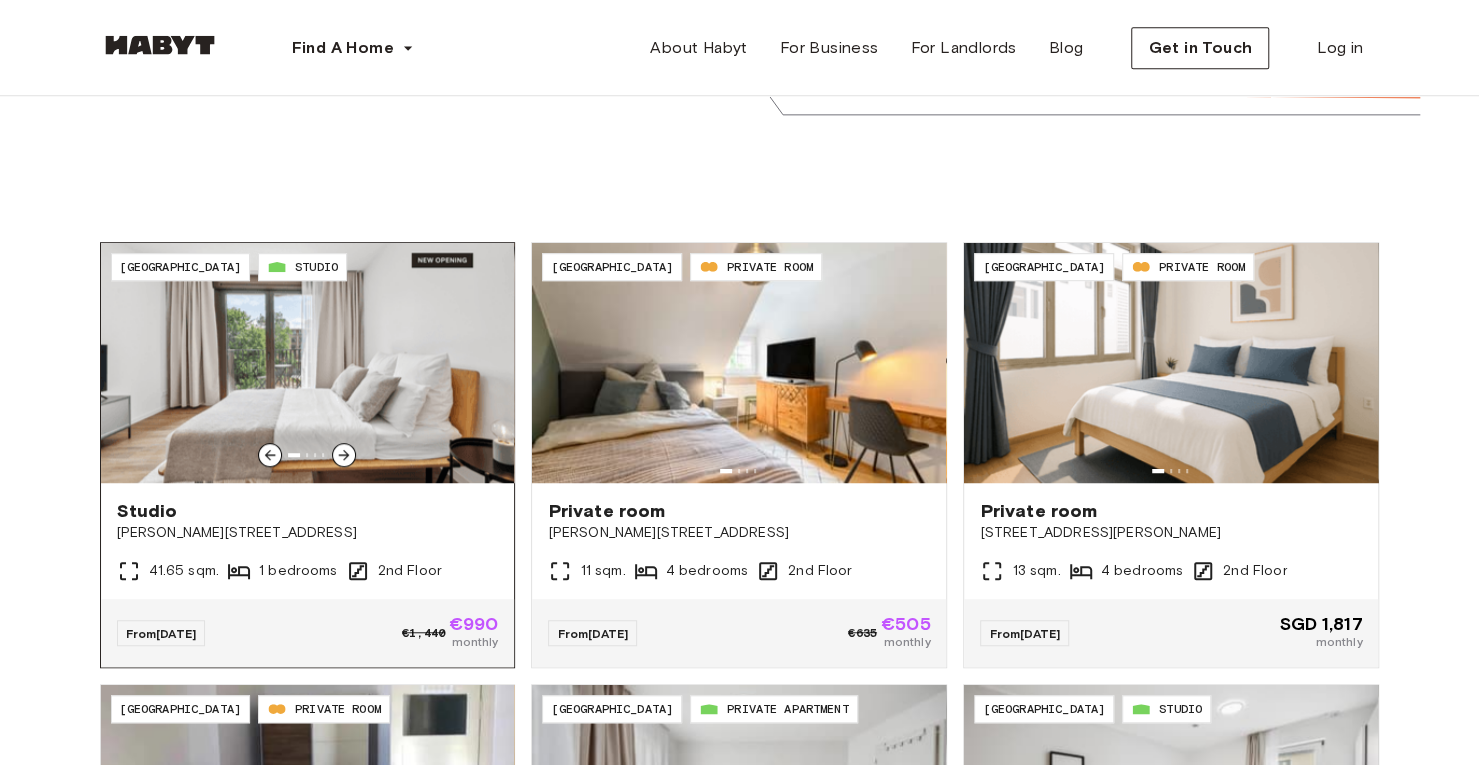 click 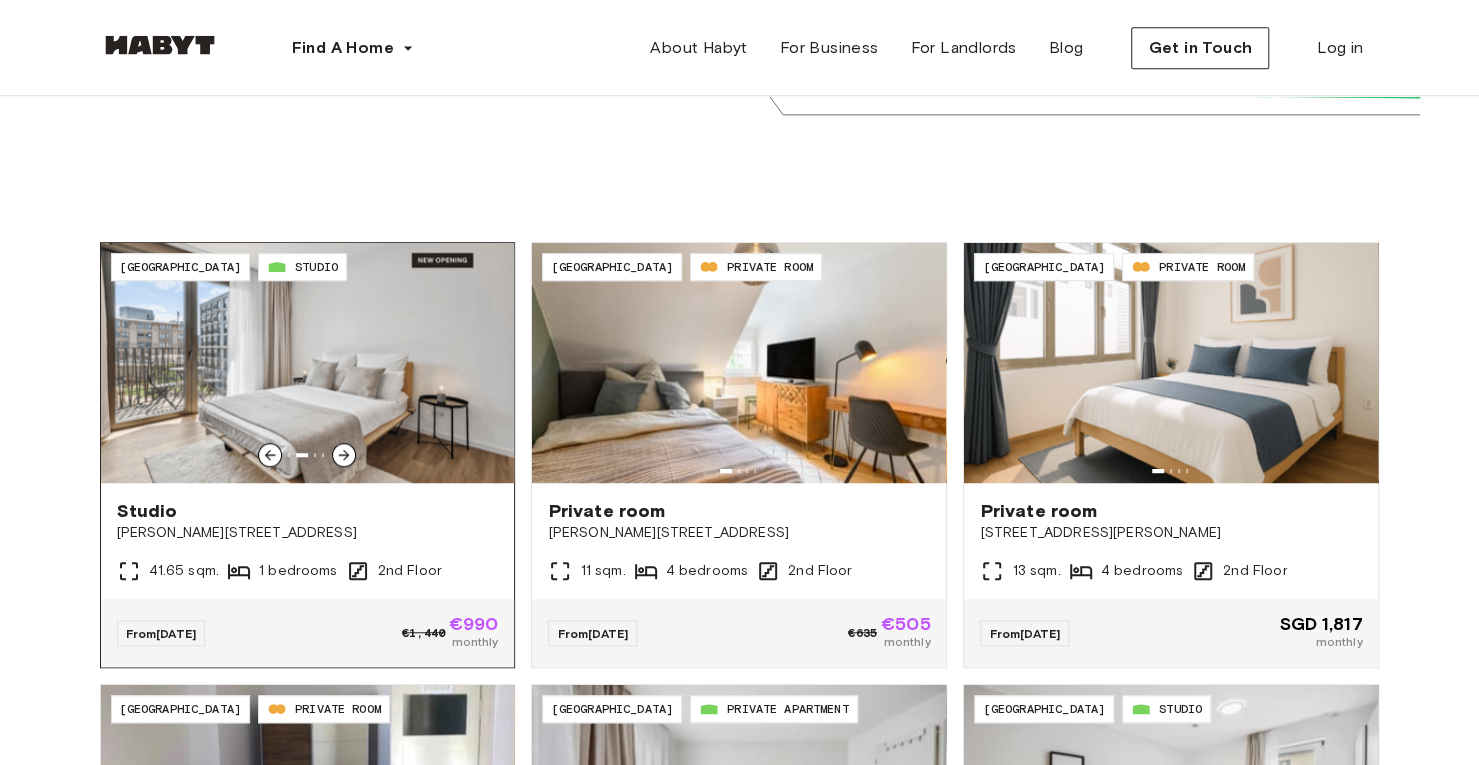 click 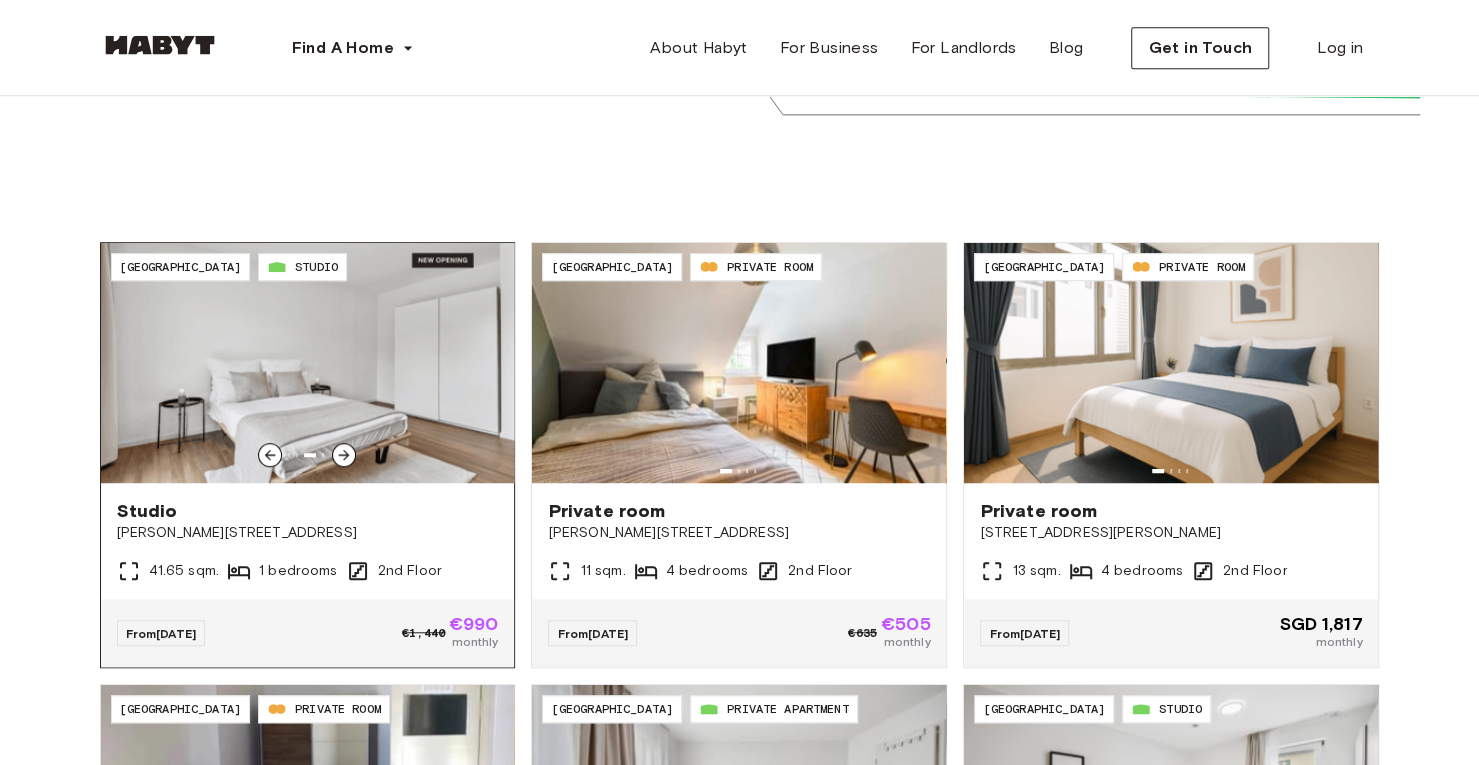click 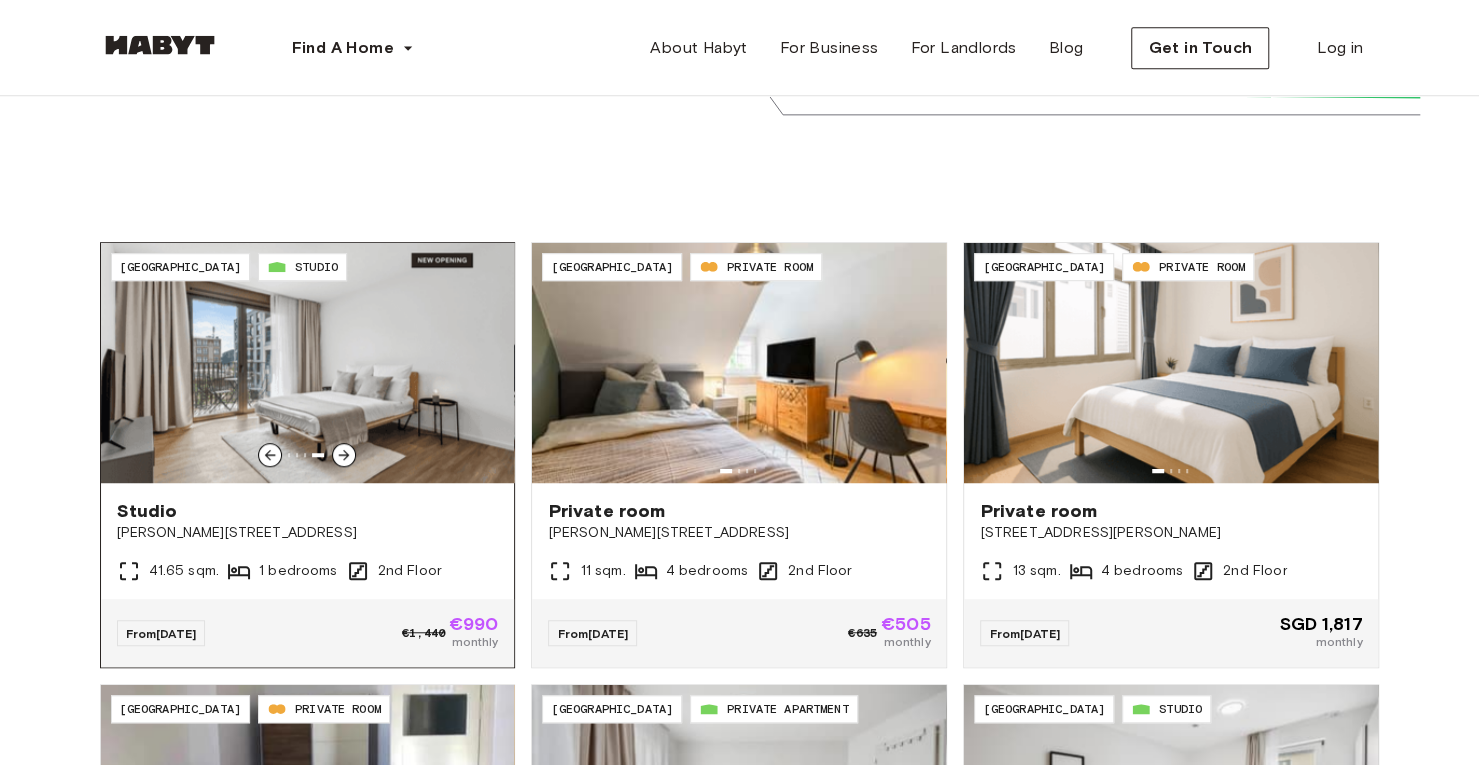 click 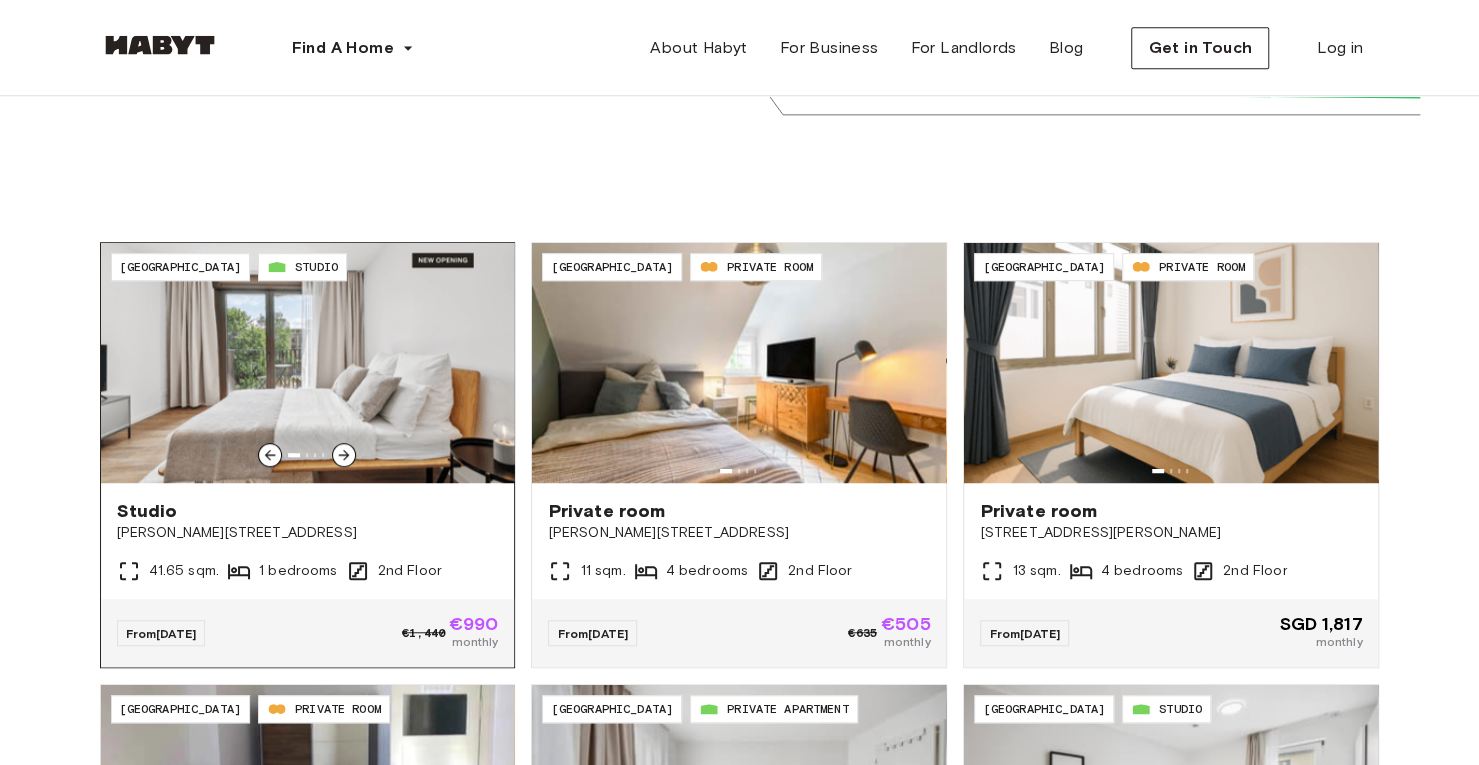 click 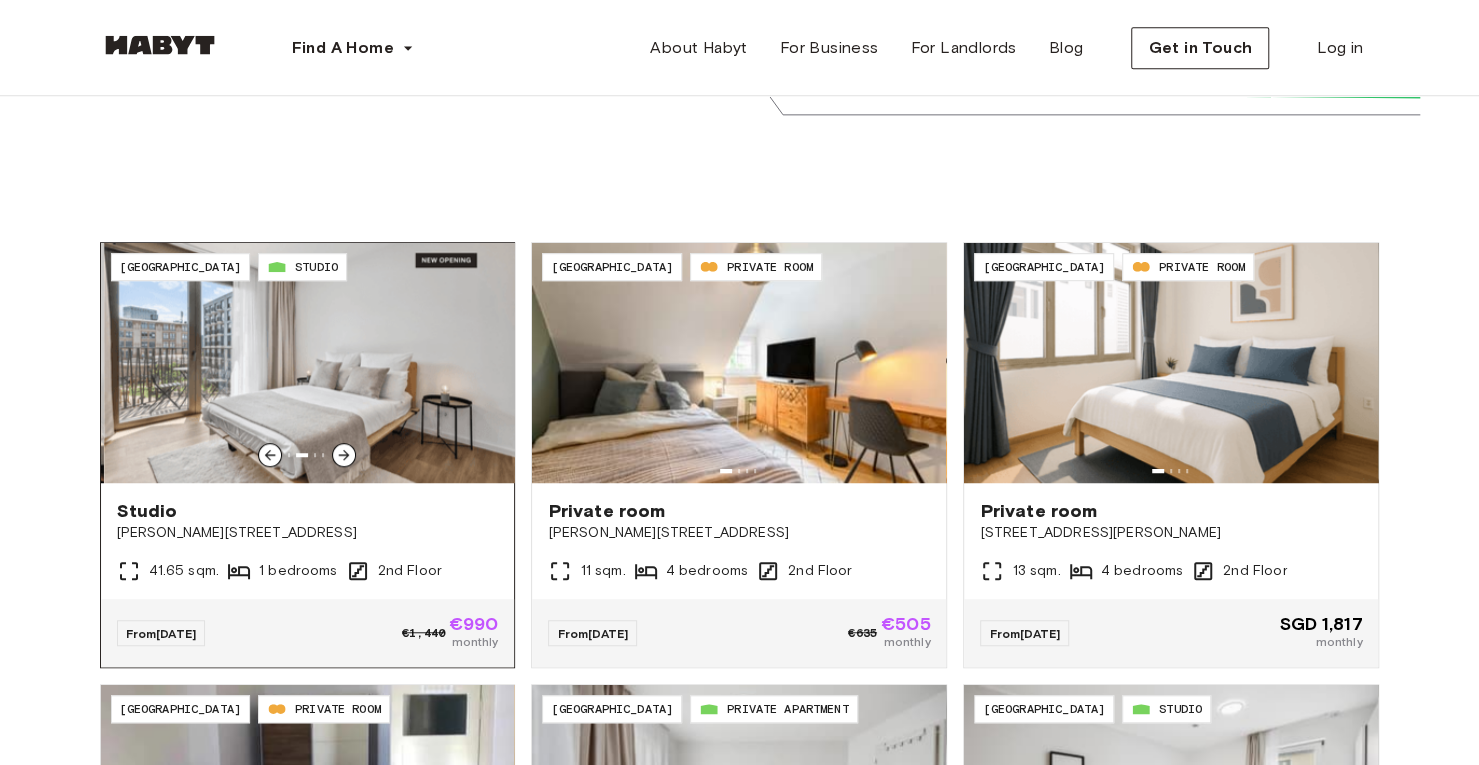 click 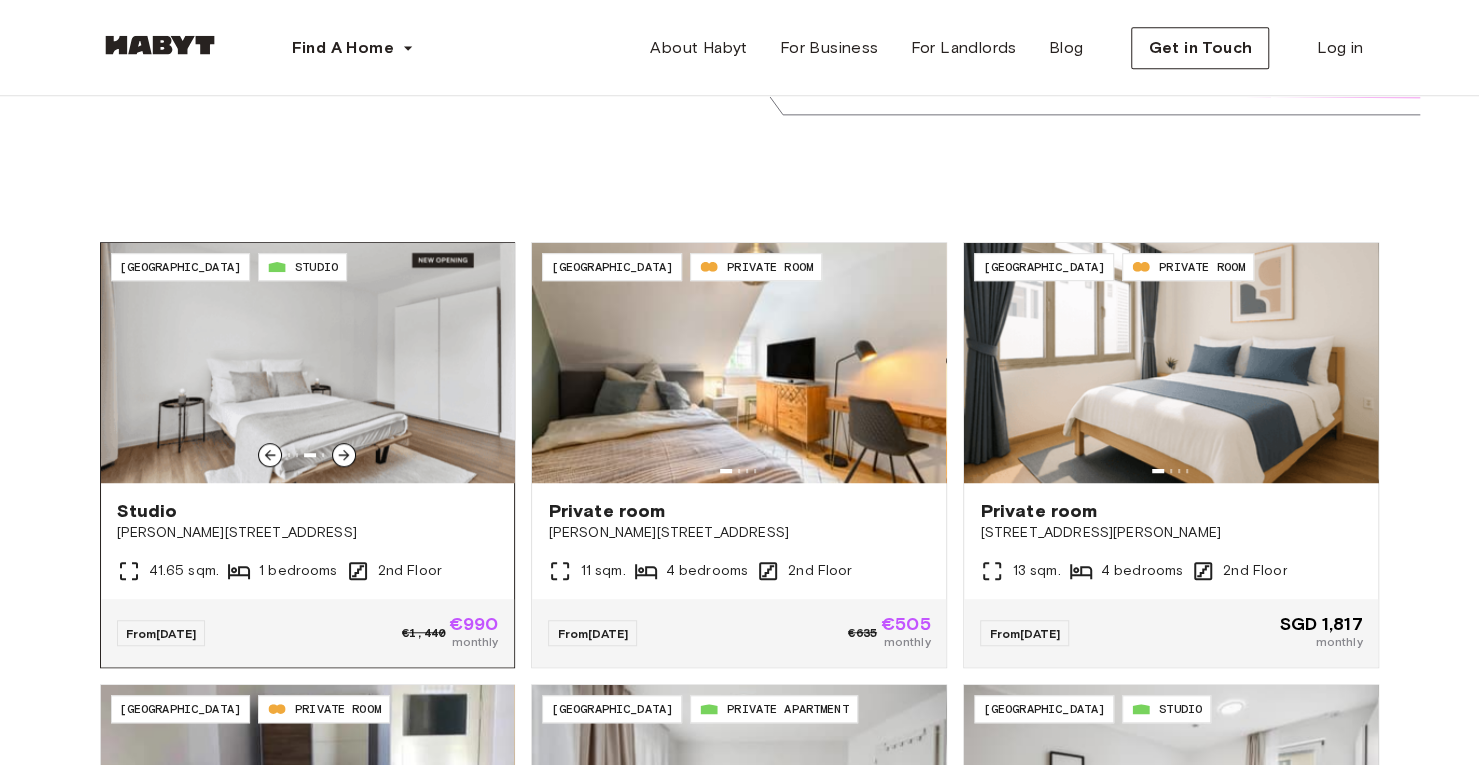 click 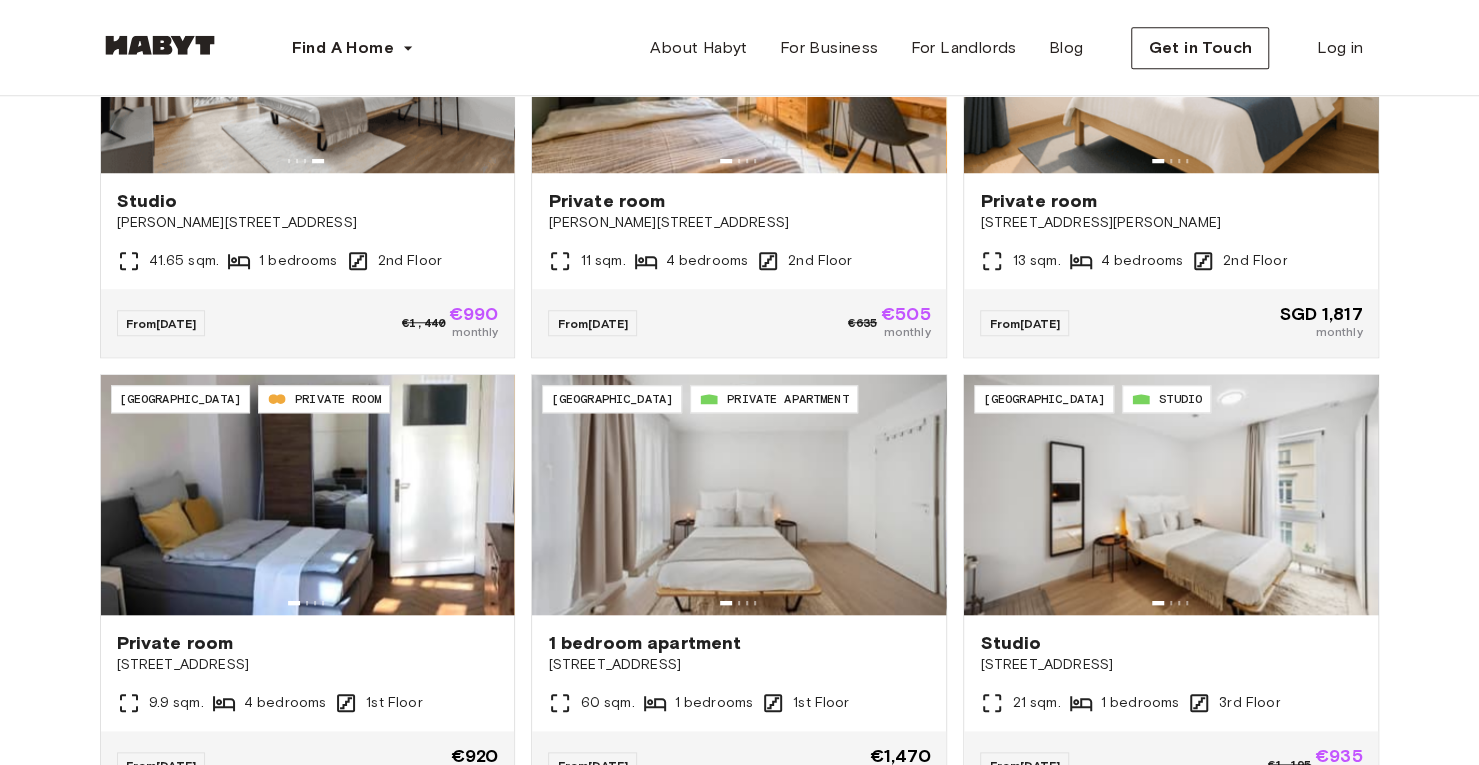 scroll, scrollTop: 934, scrollLeft: 0, axis: vertical 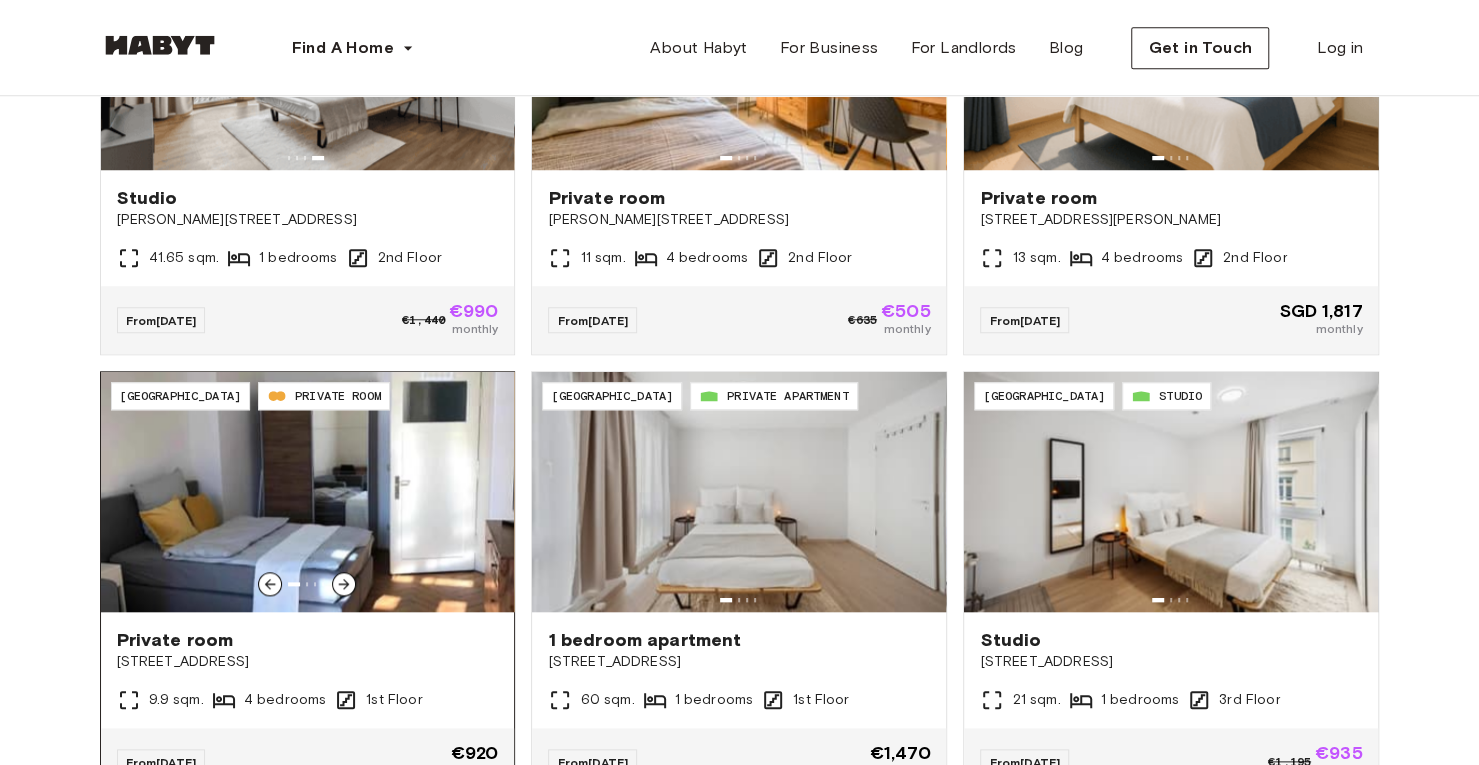 click 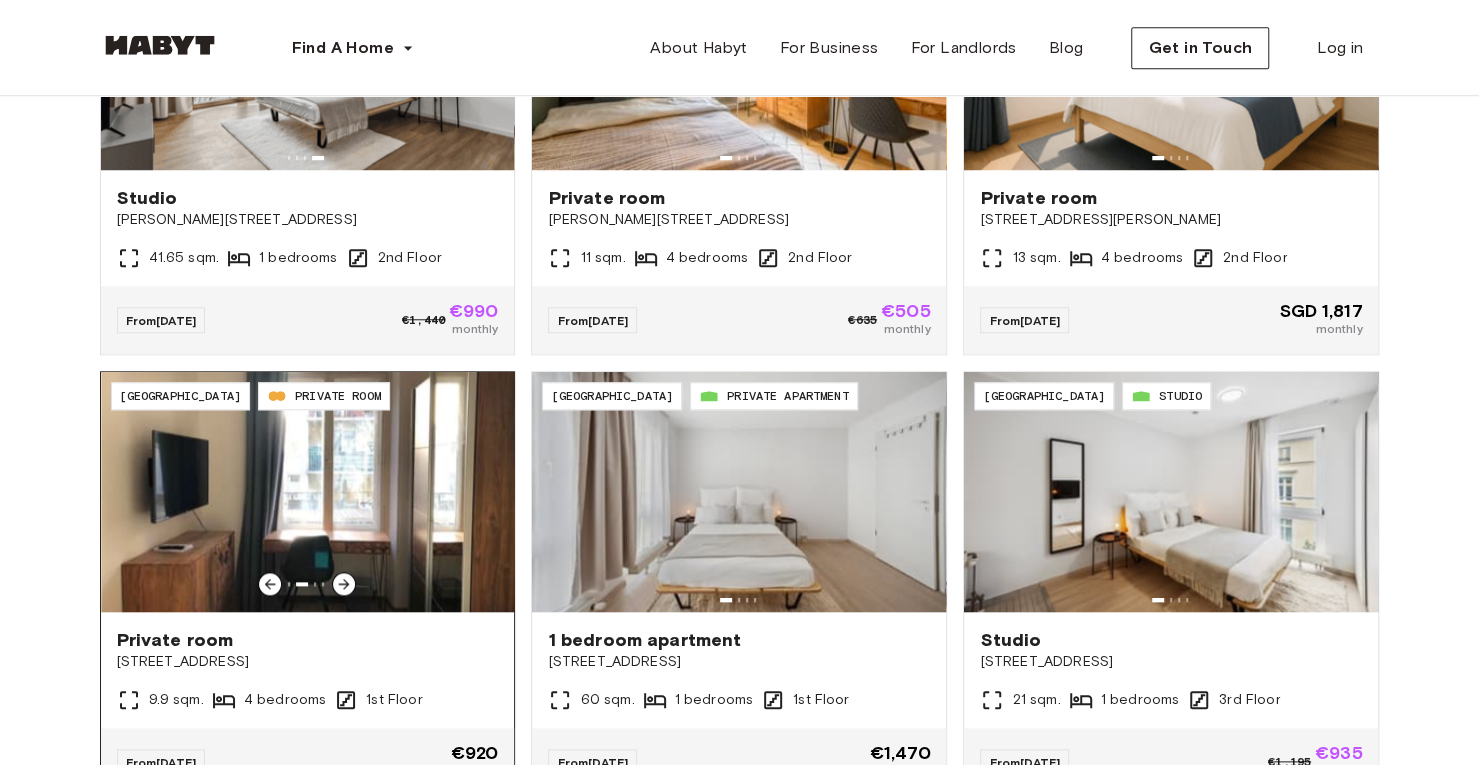 click 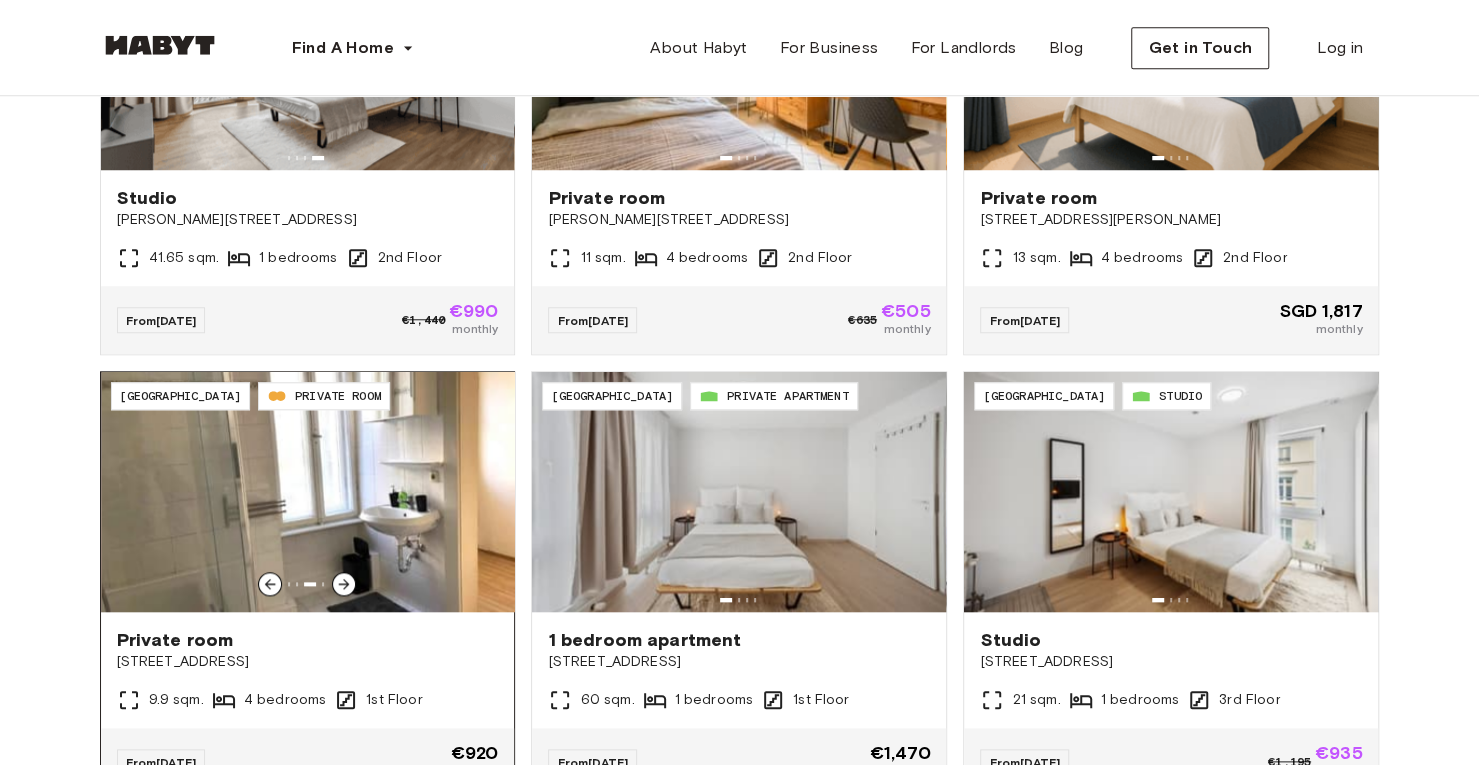 click 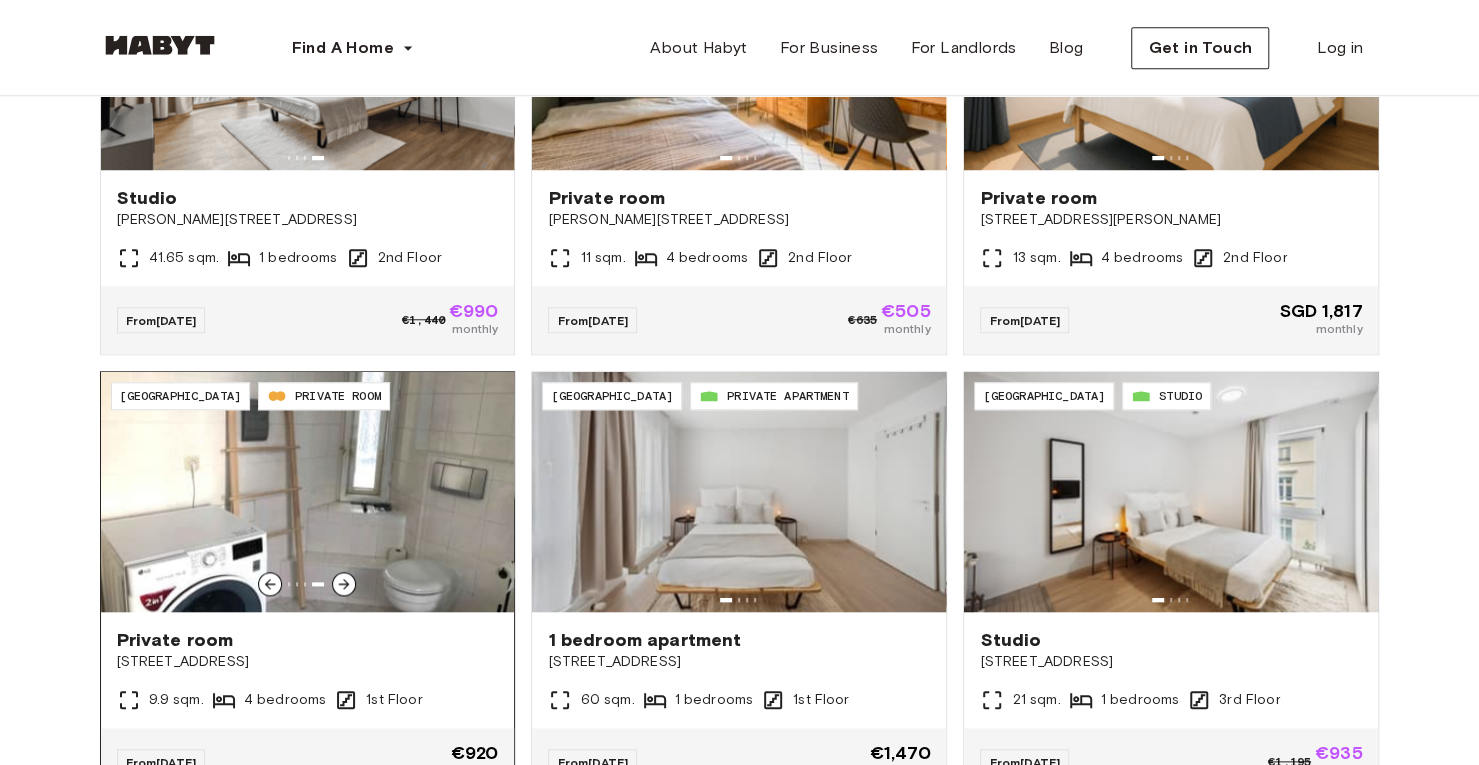 click 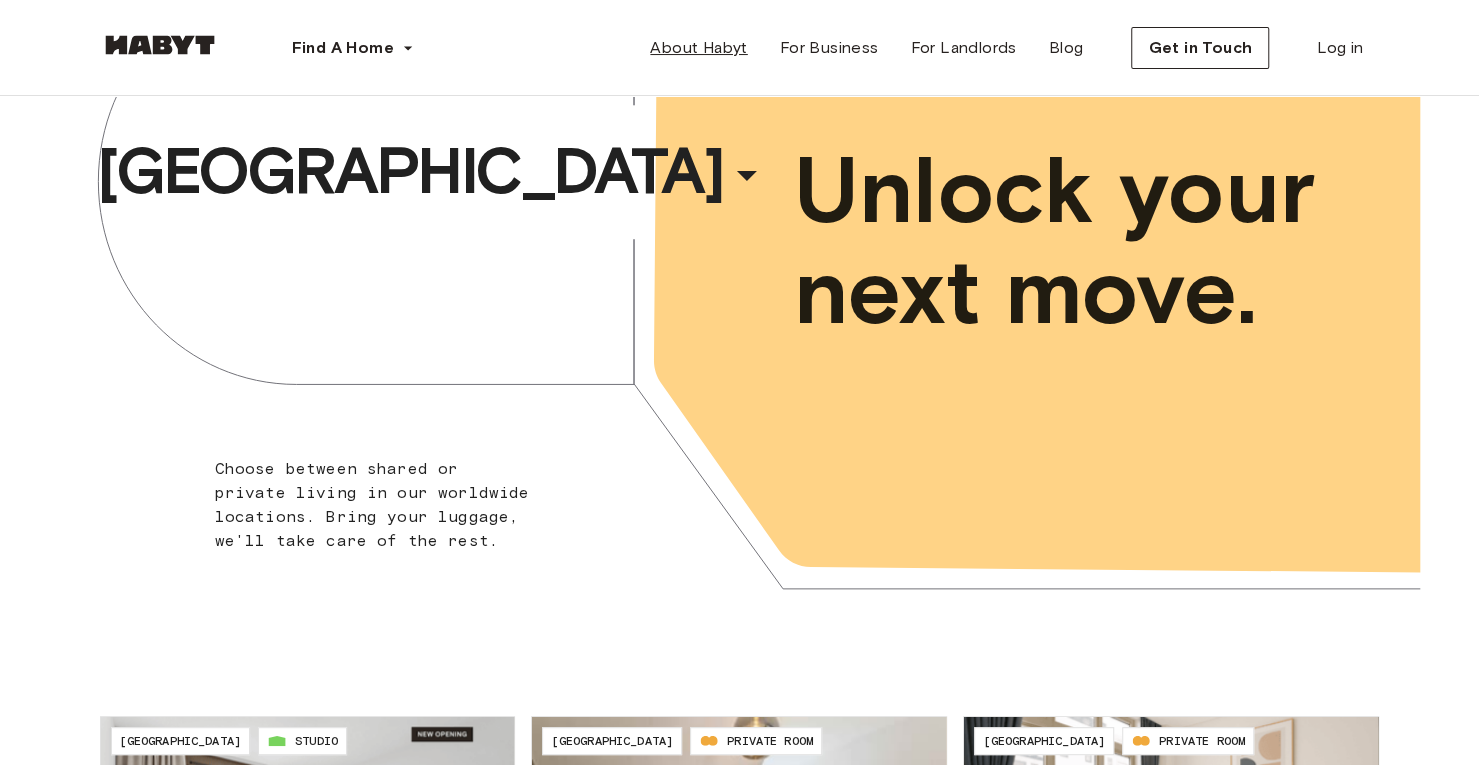 scroll, scrollTop: 130, scrollLeft: 0, axis: vertical 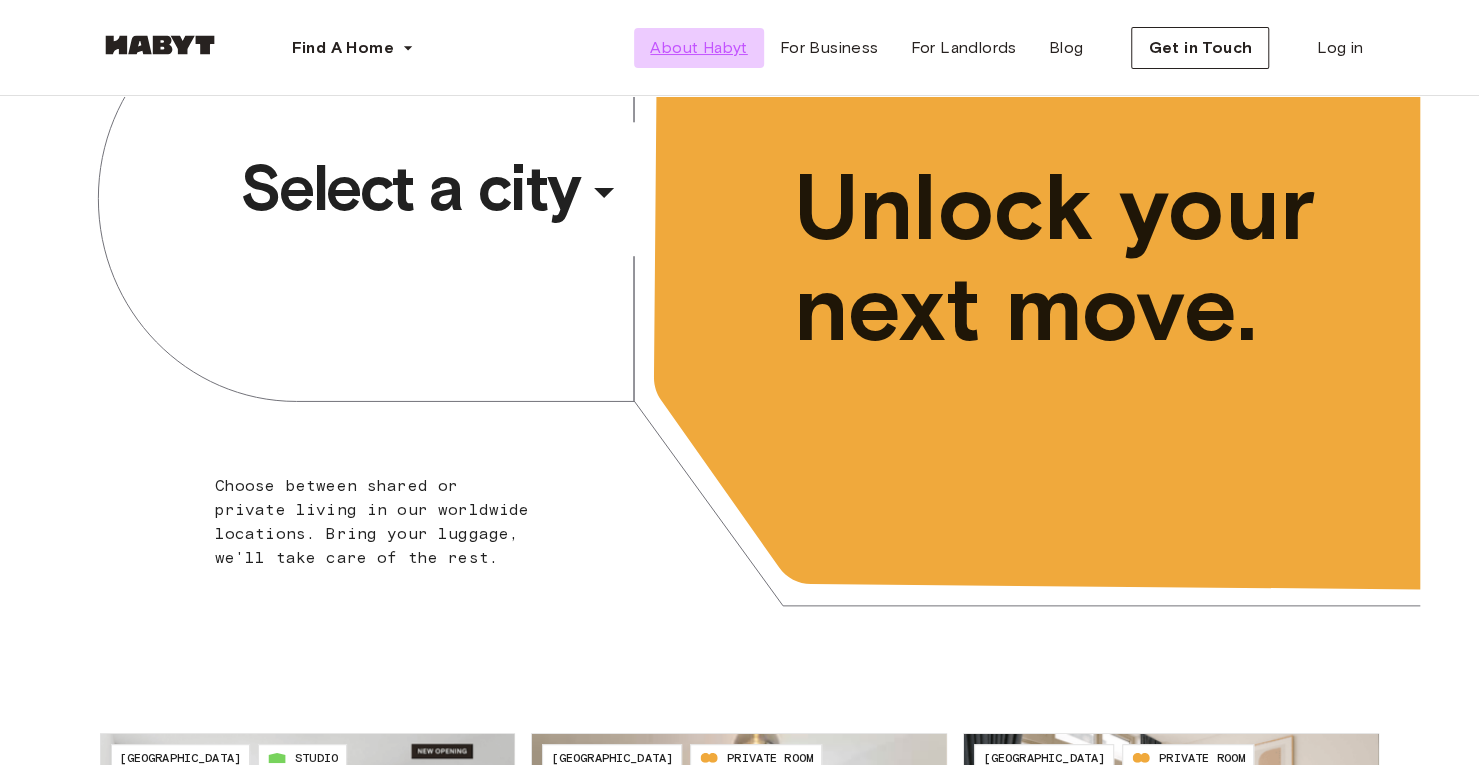 click on "About Habyt" at bounding box center (698, 48) 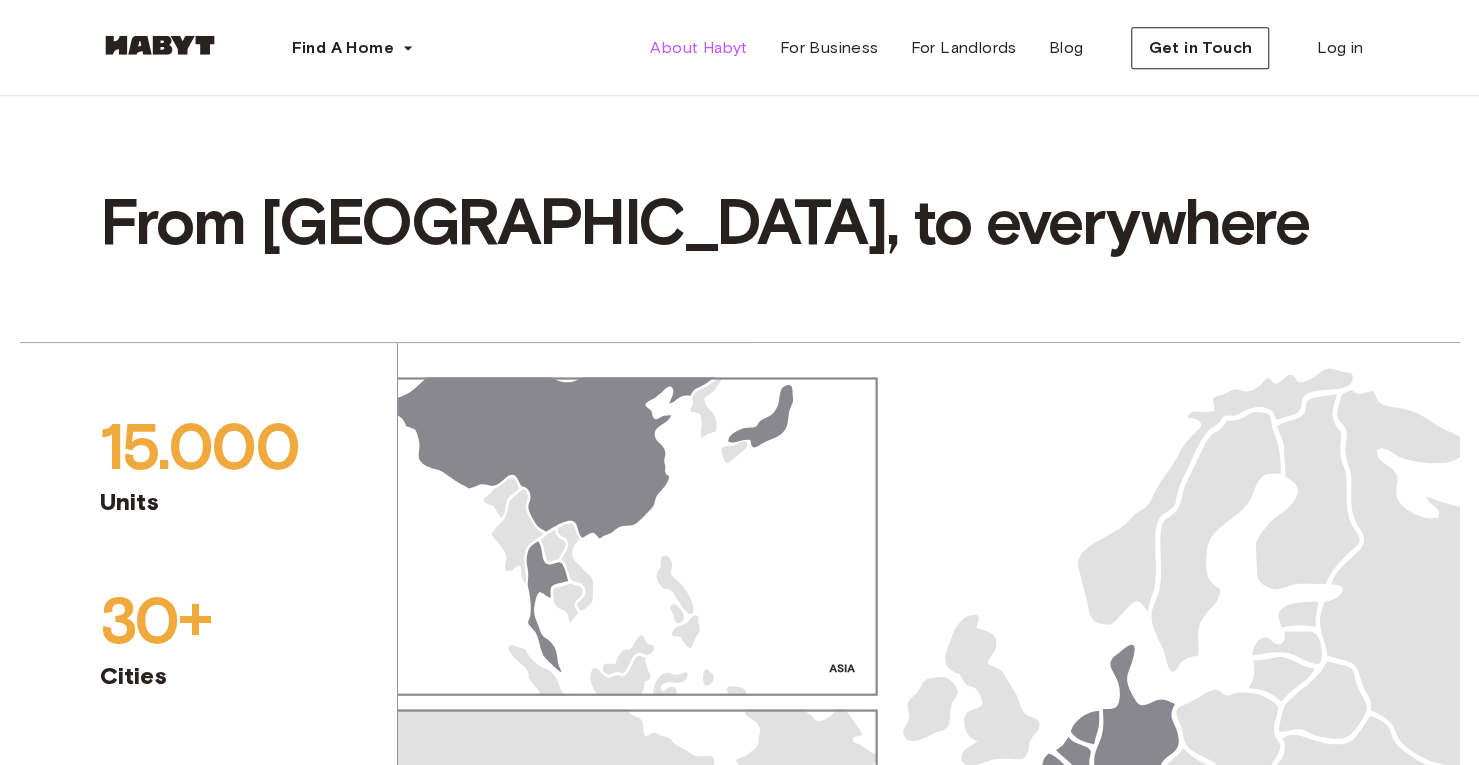scroll, scrollTop: 1037, scrollLeft: 0, axis: vertical 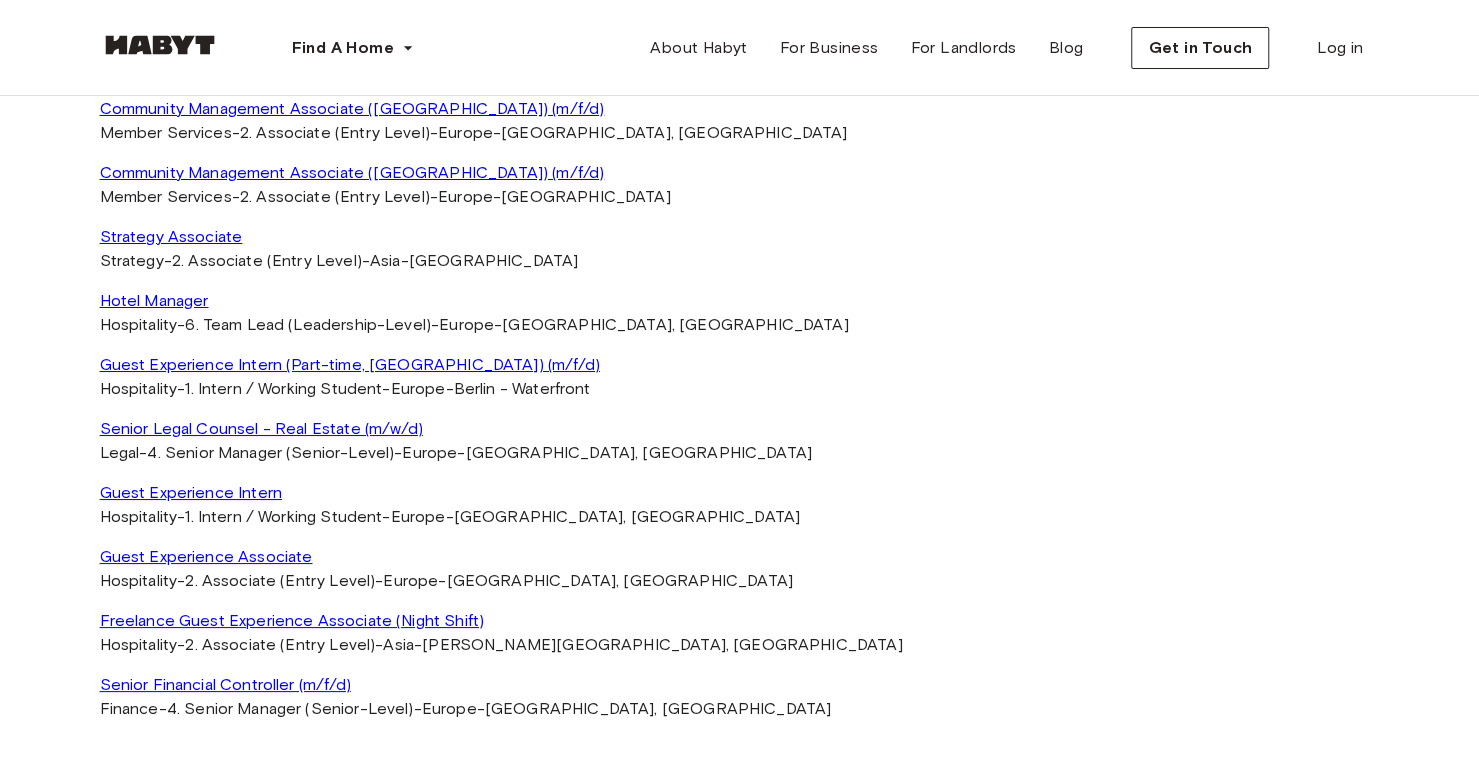 click on "**********" at bounding box center [256, -378] 